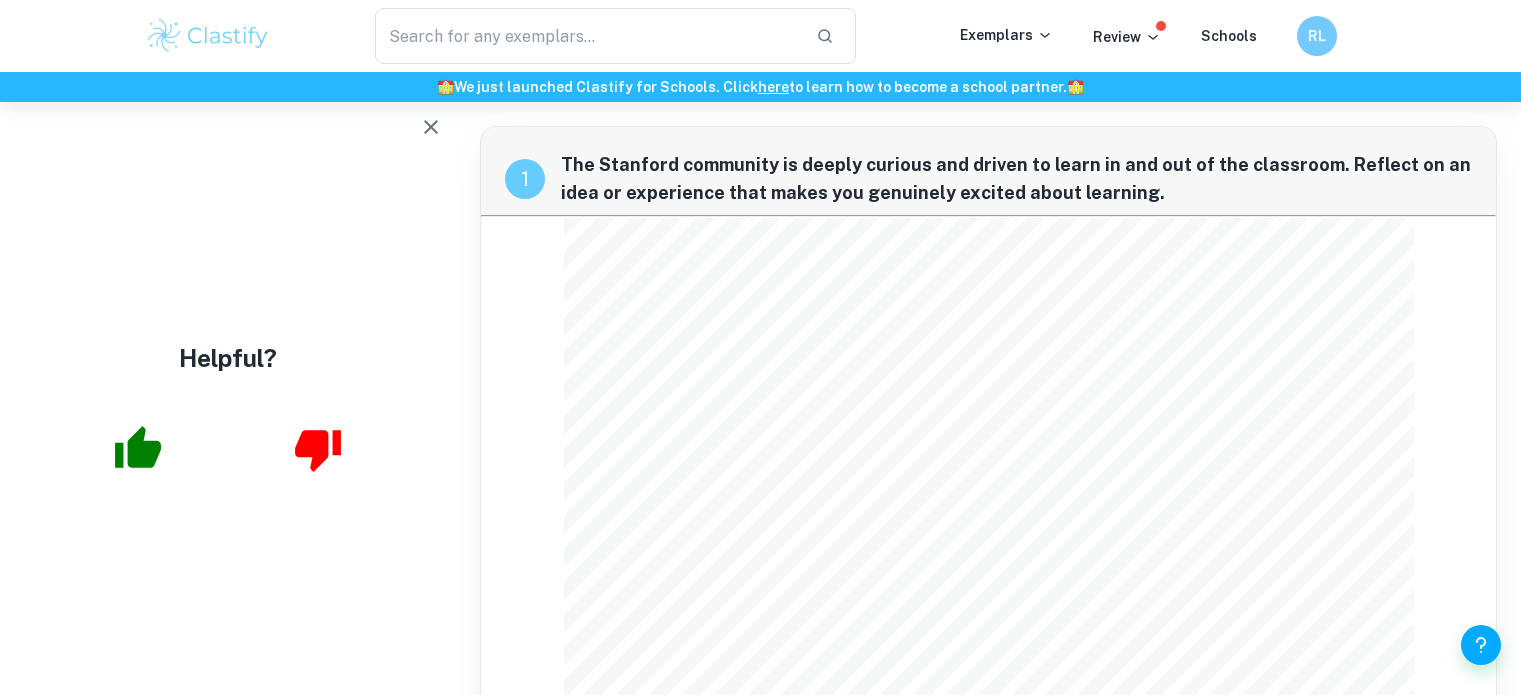 scroll, scrollTop: 1389, scrollLeft: 0, axis: vertical 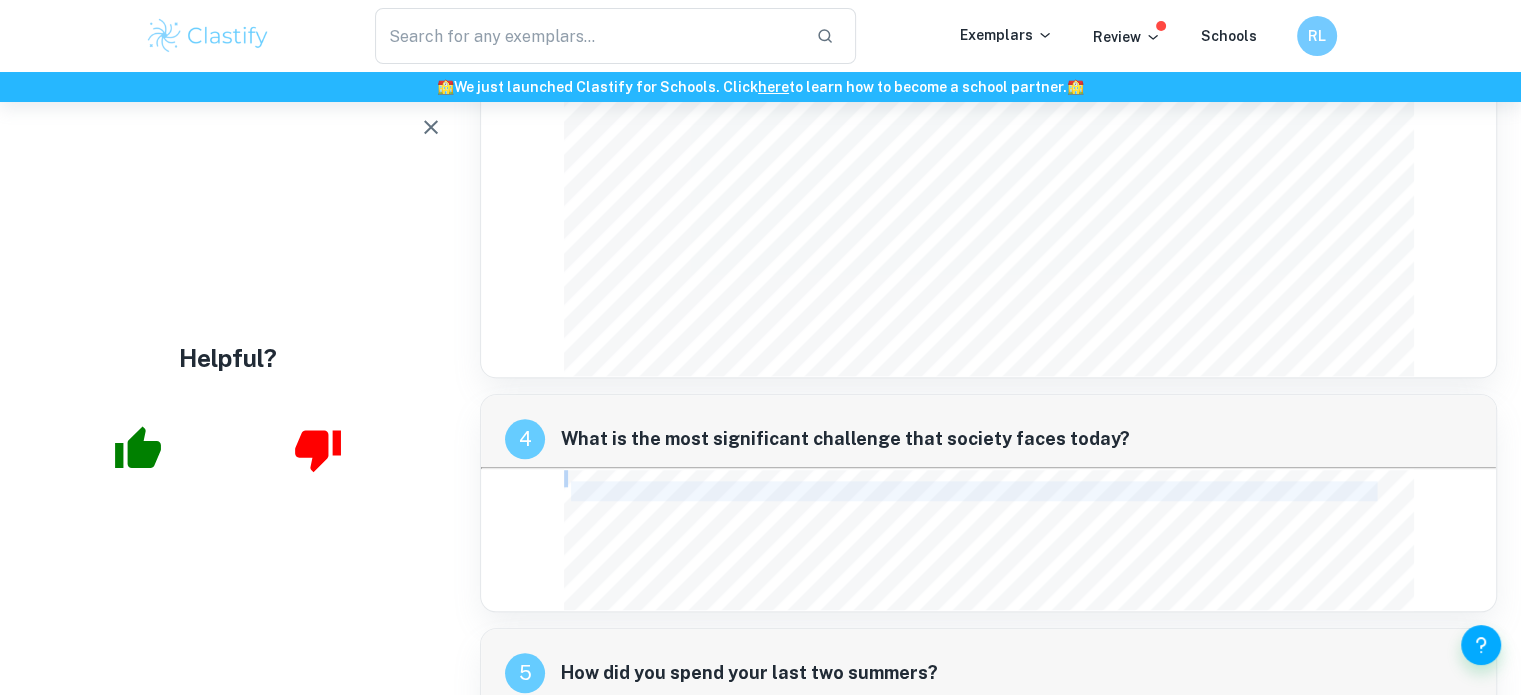 click on "4 What is the most significant challenge that society faces today? Lack of mobility, in all its forms: education, employment, economically, physically, and socially. Many environments are exclusionary and inaccessible, often intentionally so. Society’s greatest challenge is retrofitting existing and designing inclusive, universally-accessible and equitable systems that combat centuries of social marginalization, imperialism, economic exploitation, and ongoing neocolonialism." at bounding box center [988, 503] 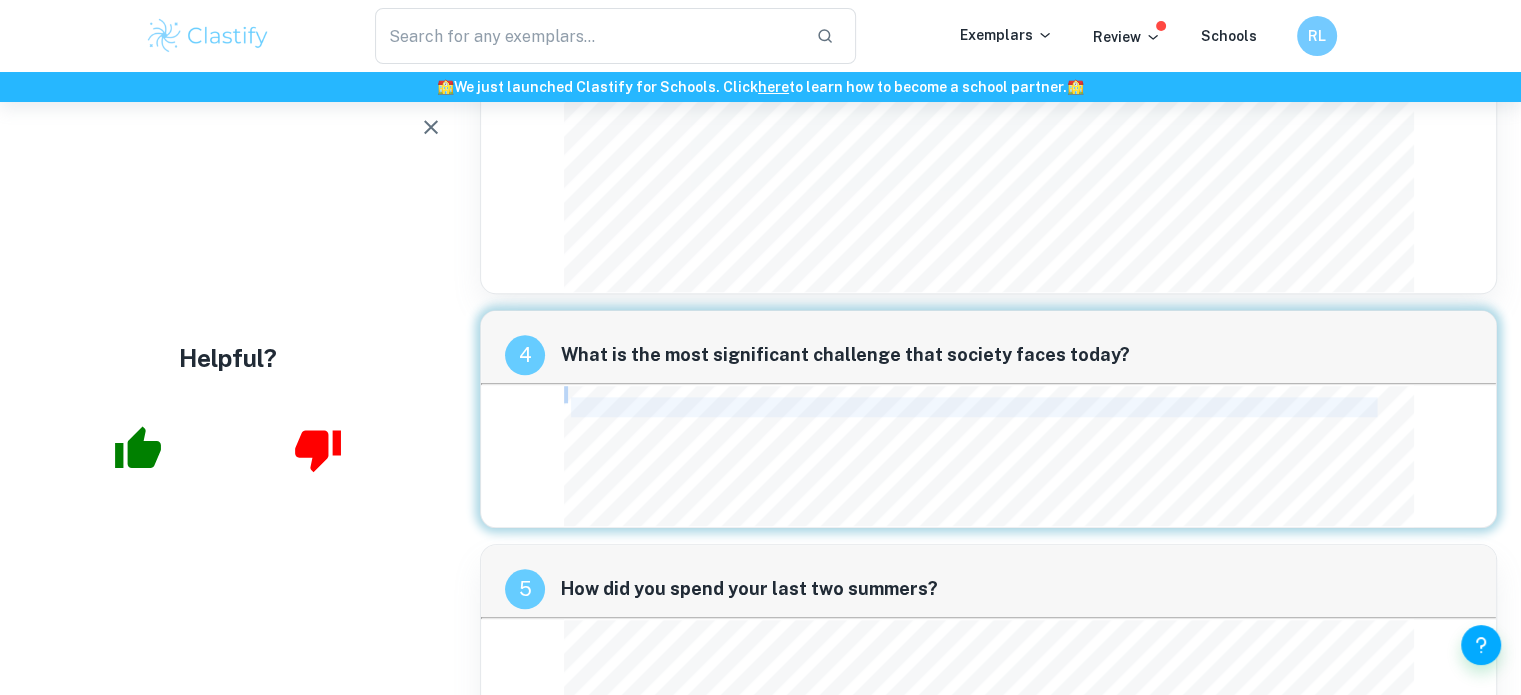 scroll, scrollTop: 1958, scrollLeft: 0, axis: vertical 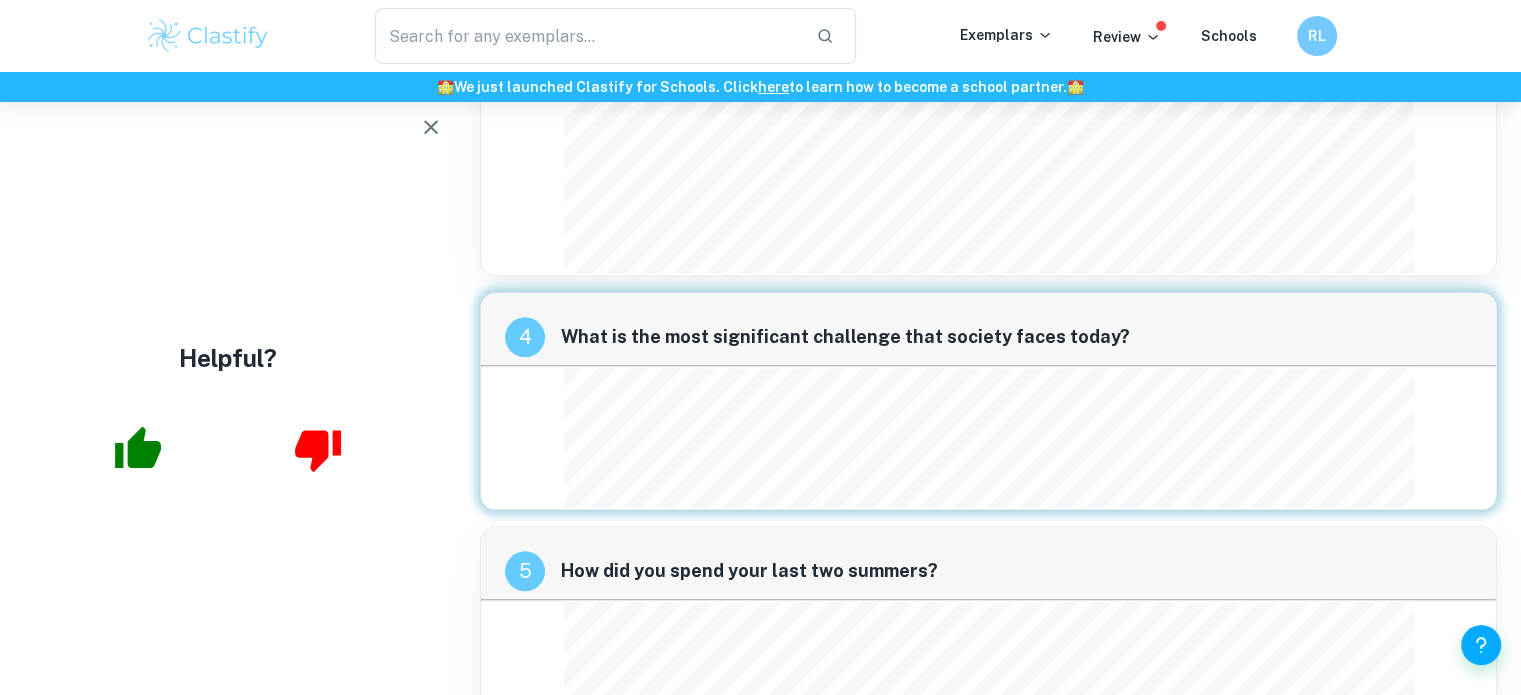 click on "Lack of mobility, in all its forms: education, employment, economically, physically, and socially. Many environments are exclusionary and inaccessible, often intentionally so. Society’s greatest challenge is retrofitting existing and designing inclusive, universally-accessible and equitable systems that combat centuries of social marginalization, imperialism, economic exploitation, and ongoing neocolonialism." at bounding box center [989, 438] 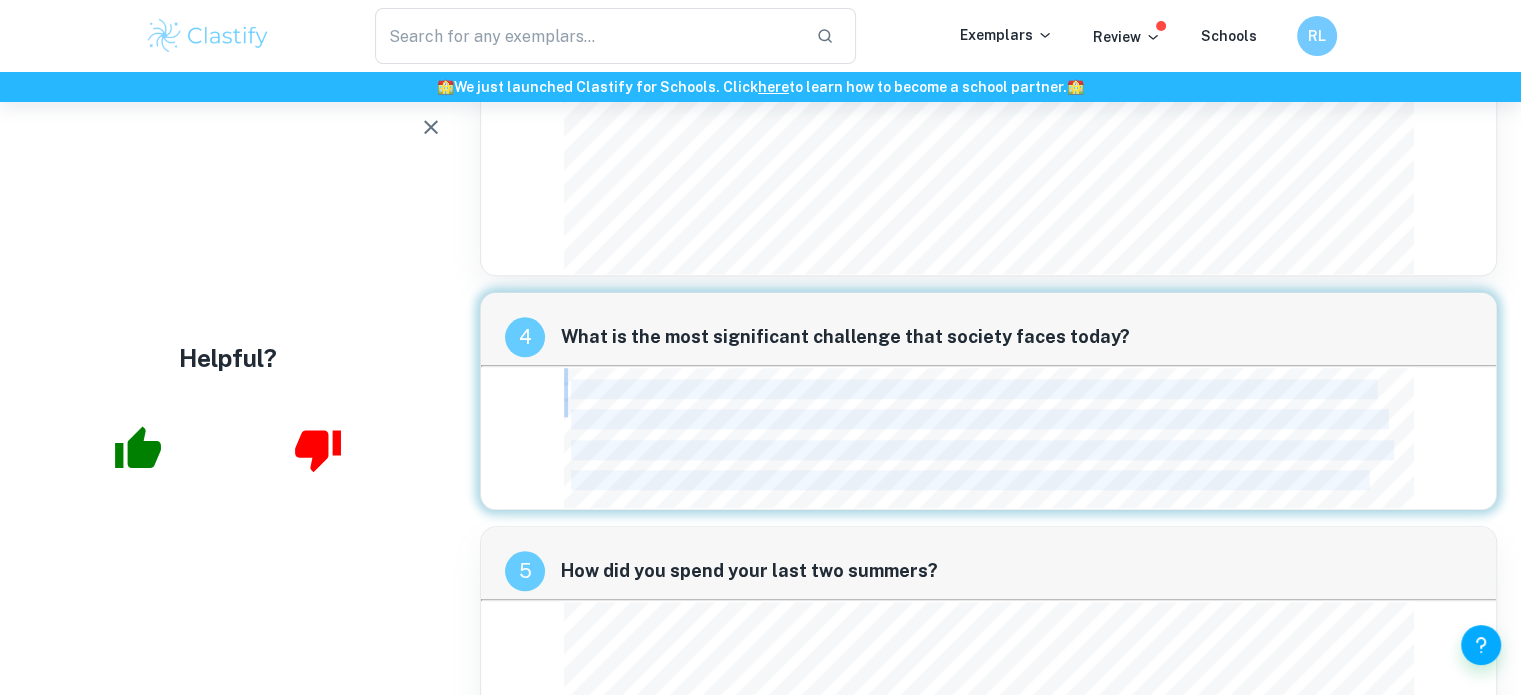 drag, startPoint x: 572, startPoint y: 378, endPoint x: 1390, endPoint y: 472, distance: 823.38324 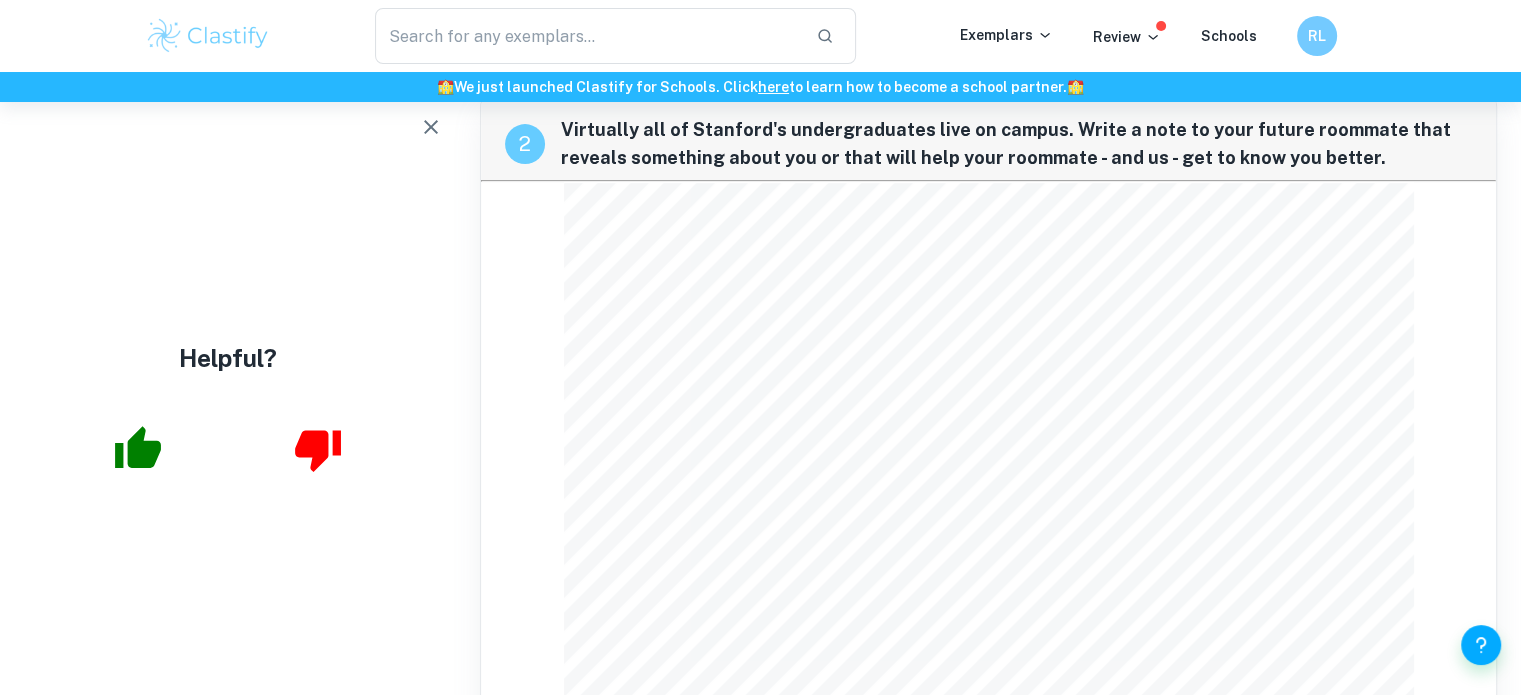 scroll, scrollTop: 706, scrollLeft: 0, axis: vertical 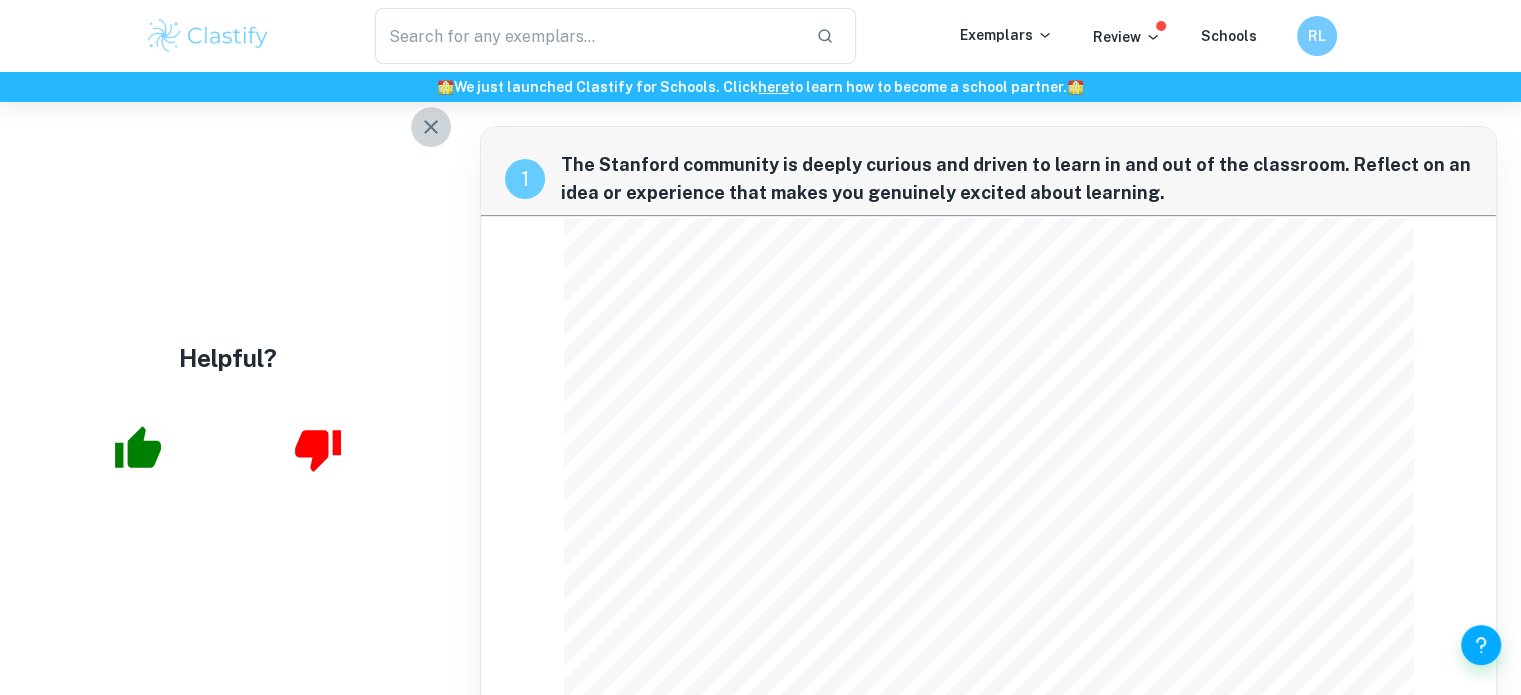 click 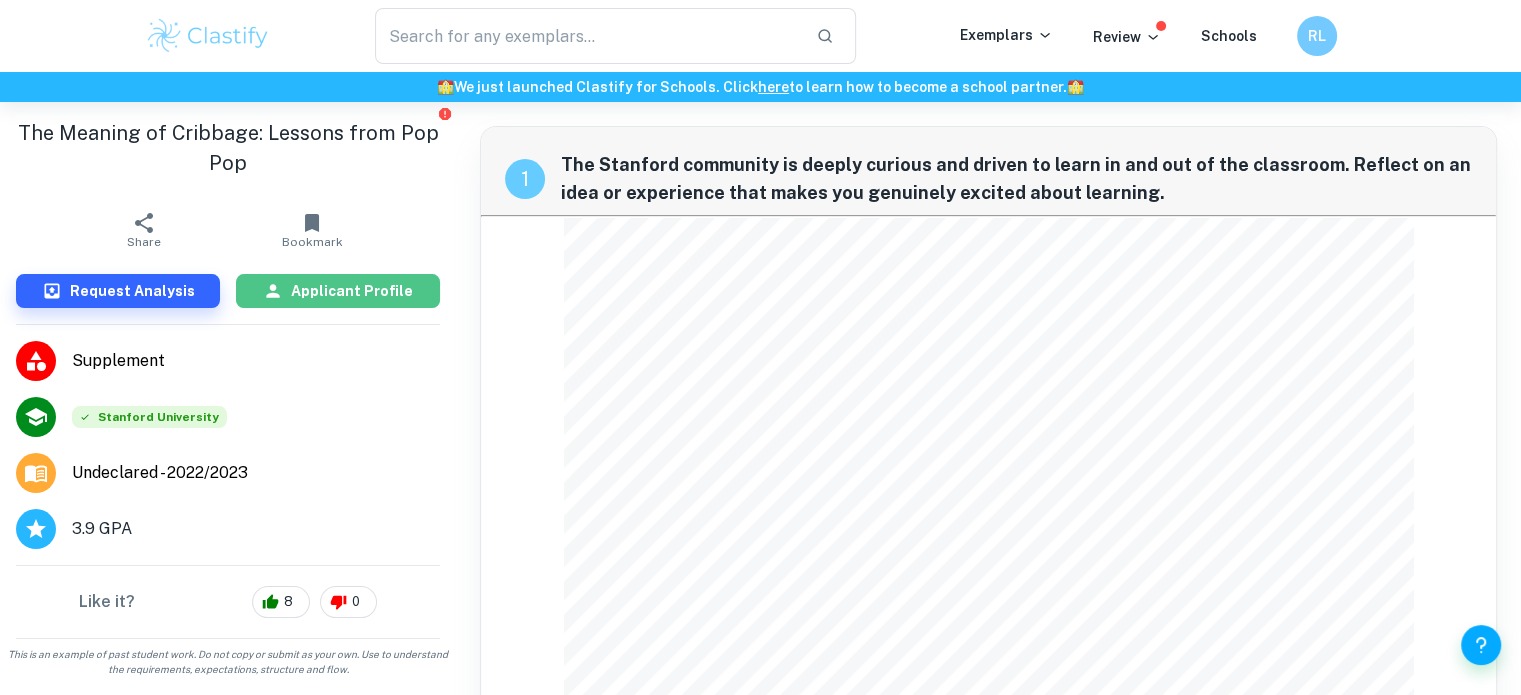 click 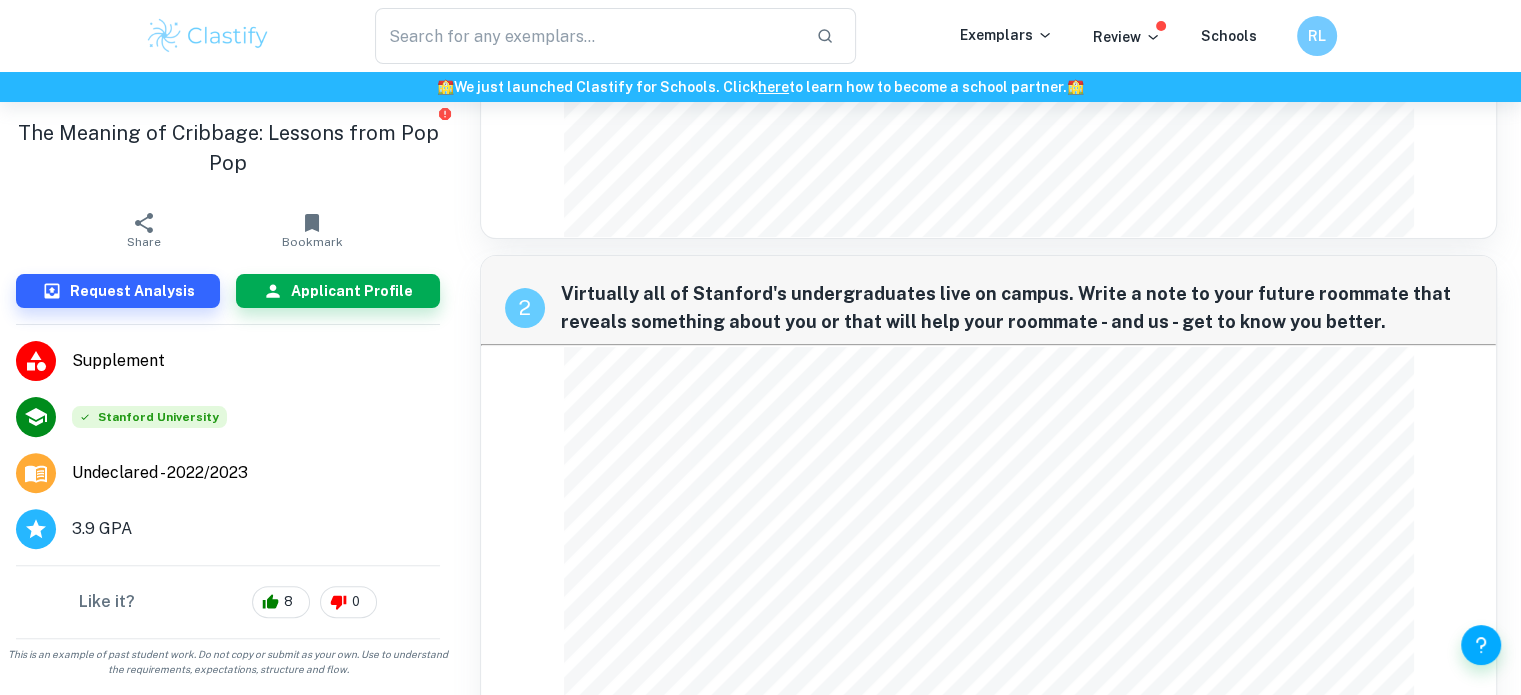 scroll, scrollTop: 517, scrollLeft: 0, axis: vertical 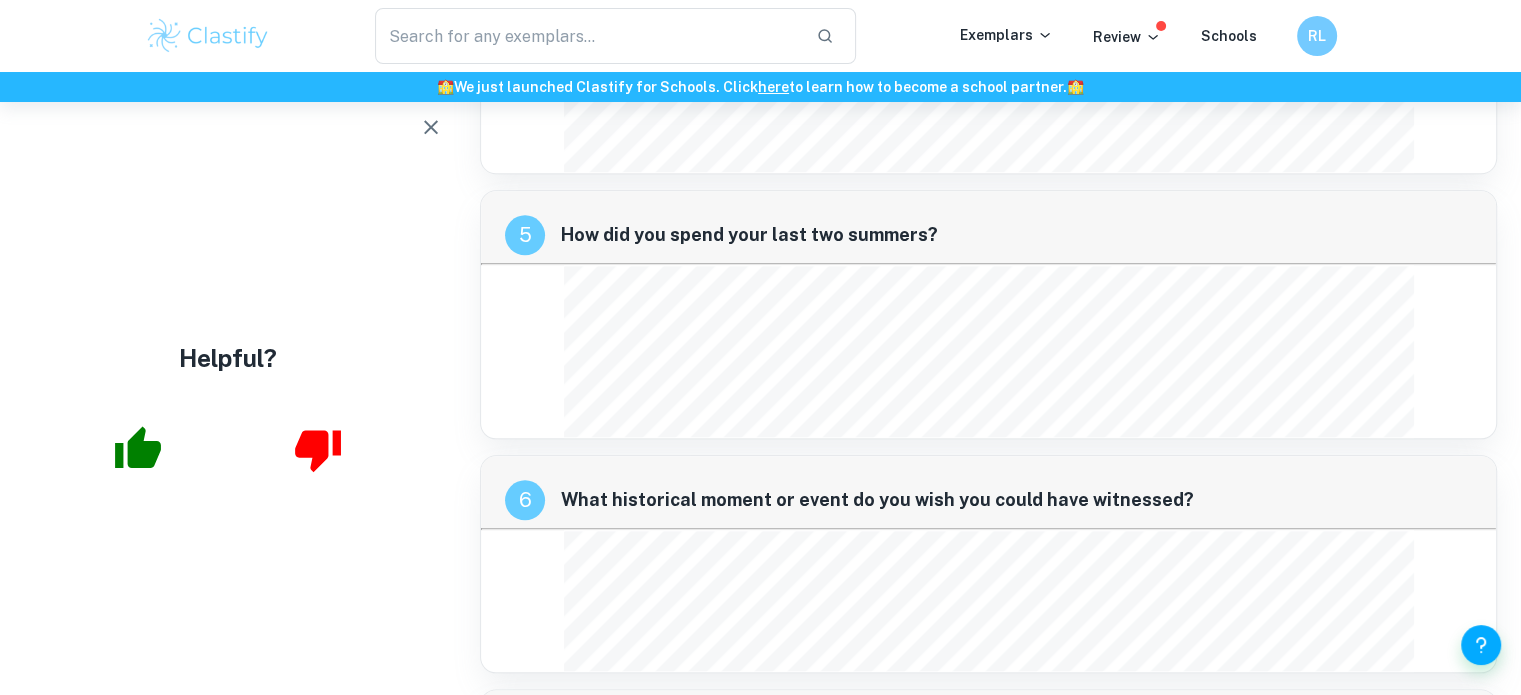 drag, startPoint x: 568, startPoint y: 278, endPoint x: 767, endPoint y: 339, distance: 208.13937 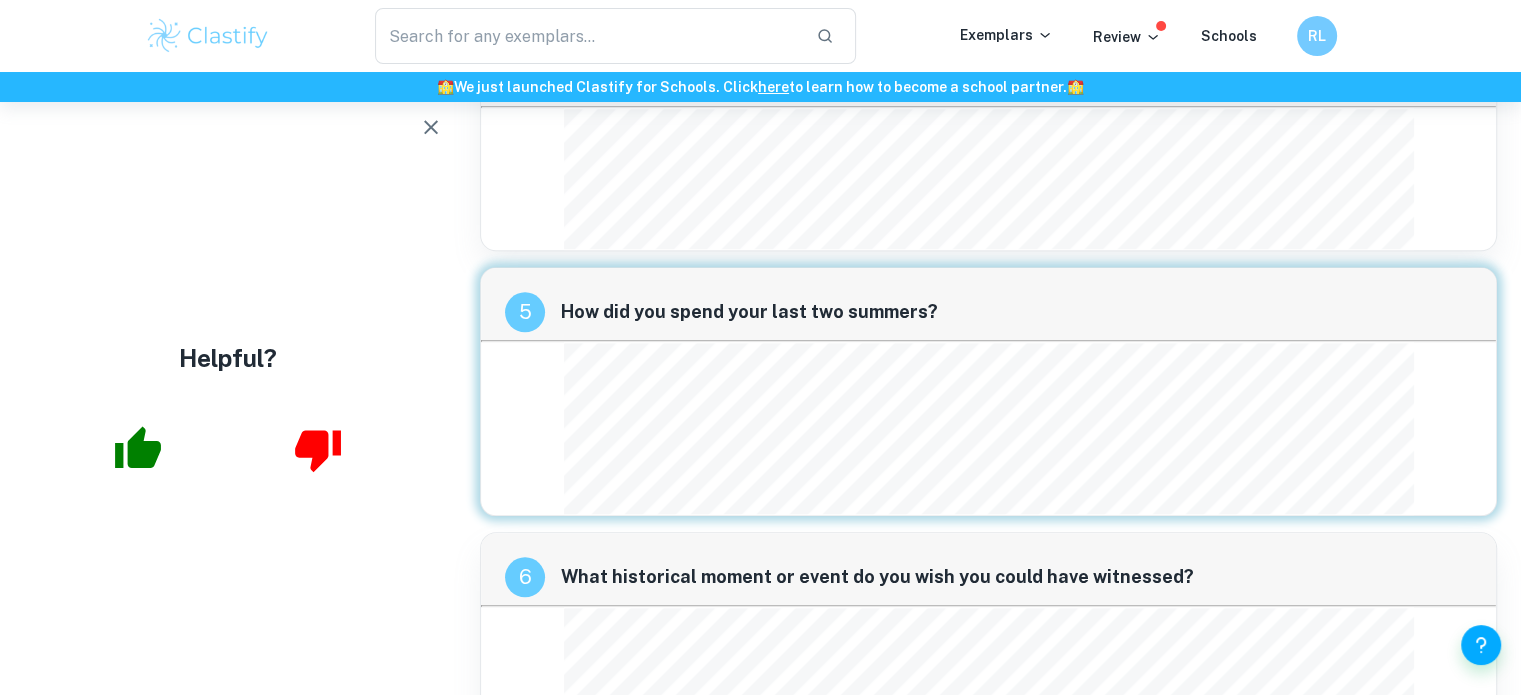 scroll, scrollTop: 2086, scrollLeft: 0, axis: vertical 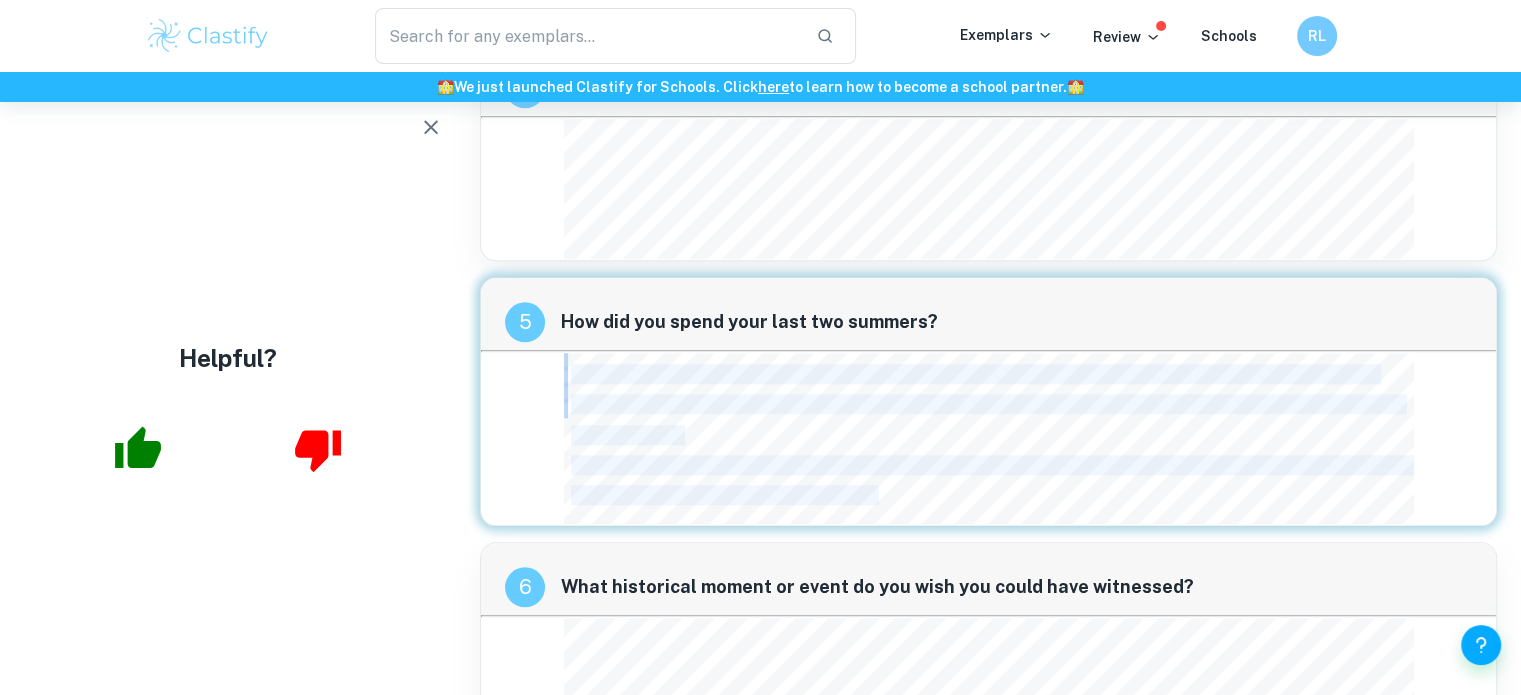 drag, startPoint x: 572, startPoint y: 366, endPoint x: 879, endPoint y: 491, distance: 331.47247 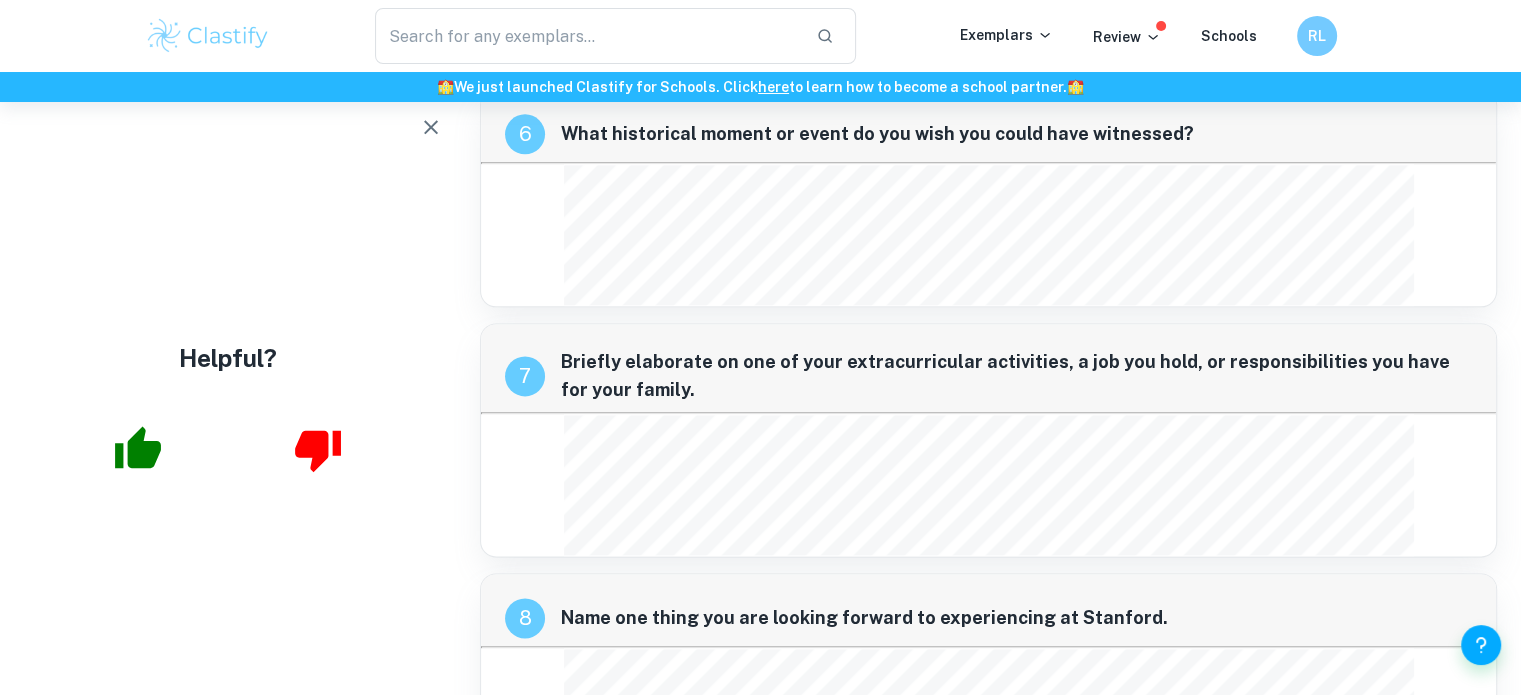 scroll, scrollTop: 2541, scrollLeft: 0, axis: vertical 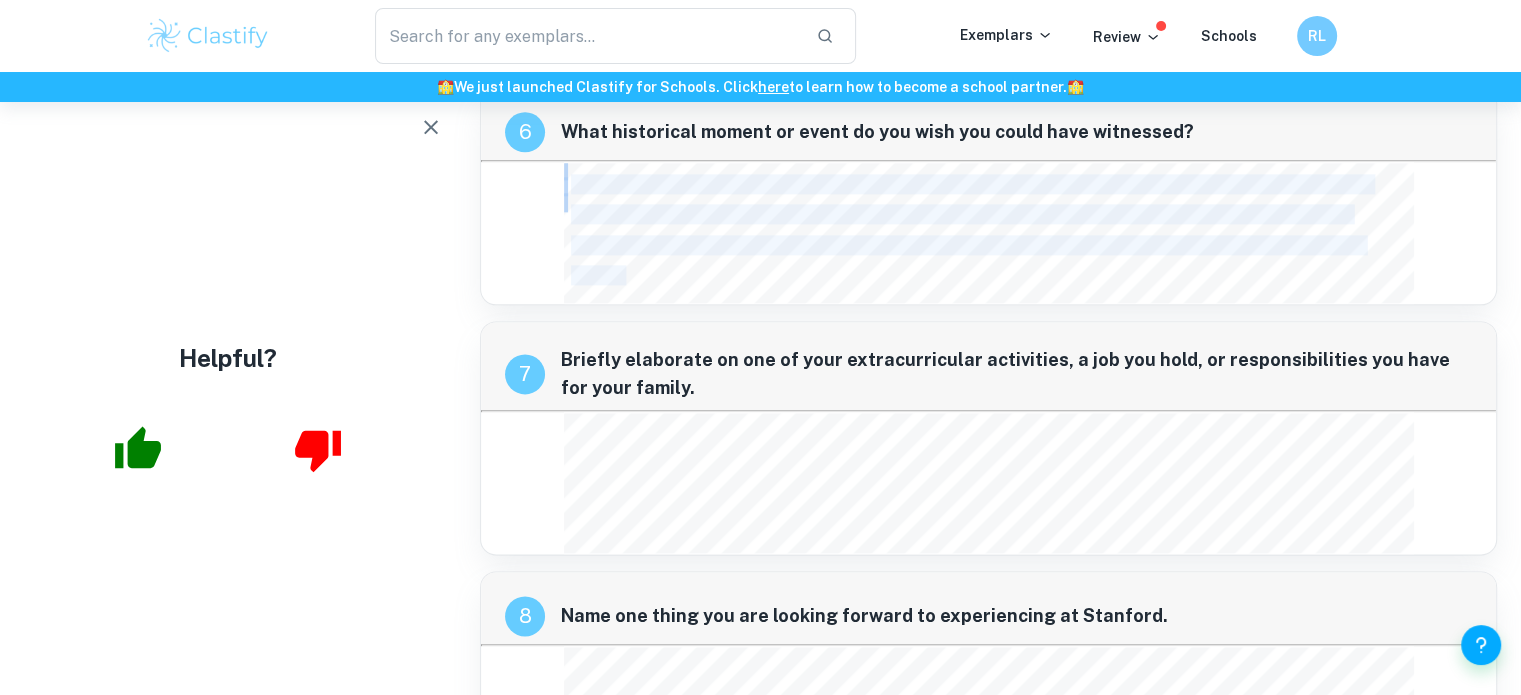 drag, startPoint x: 572, startPoint y: 180, endPoint x: 623, endPoint y: 270, distance: 103.44564 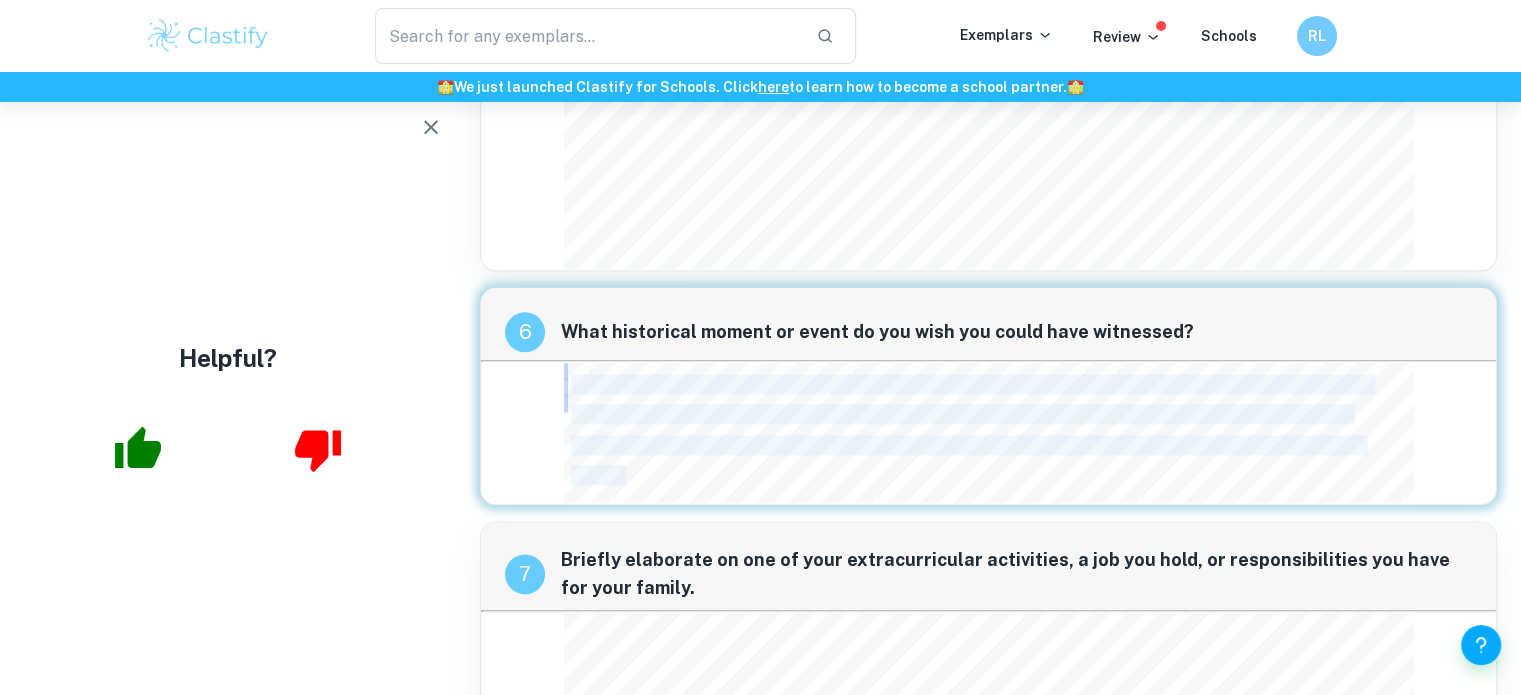scroll, scrollTop: 2335, scrollLeft: 0, axis: vertical 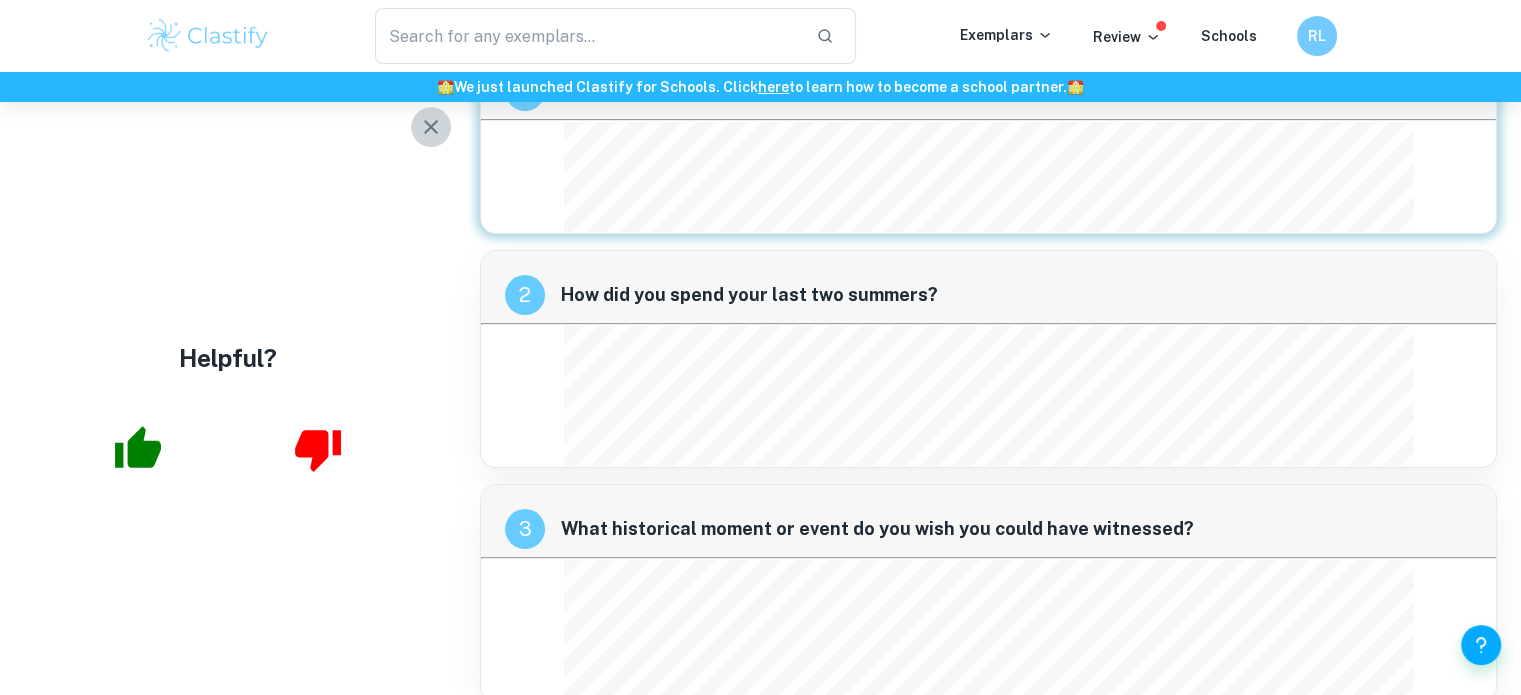 click 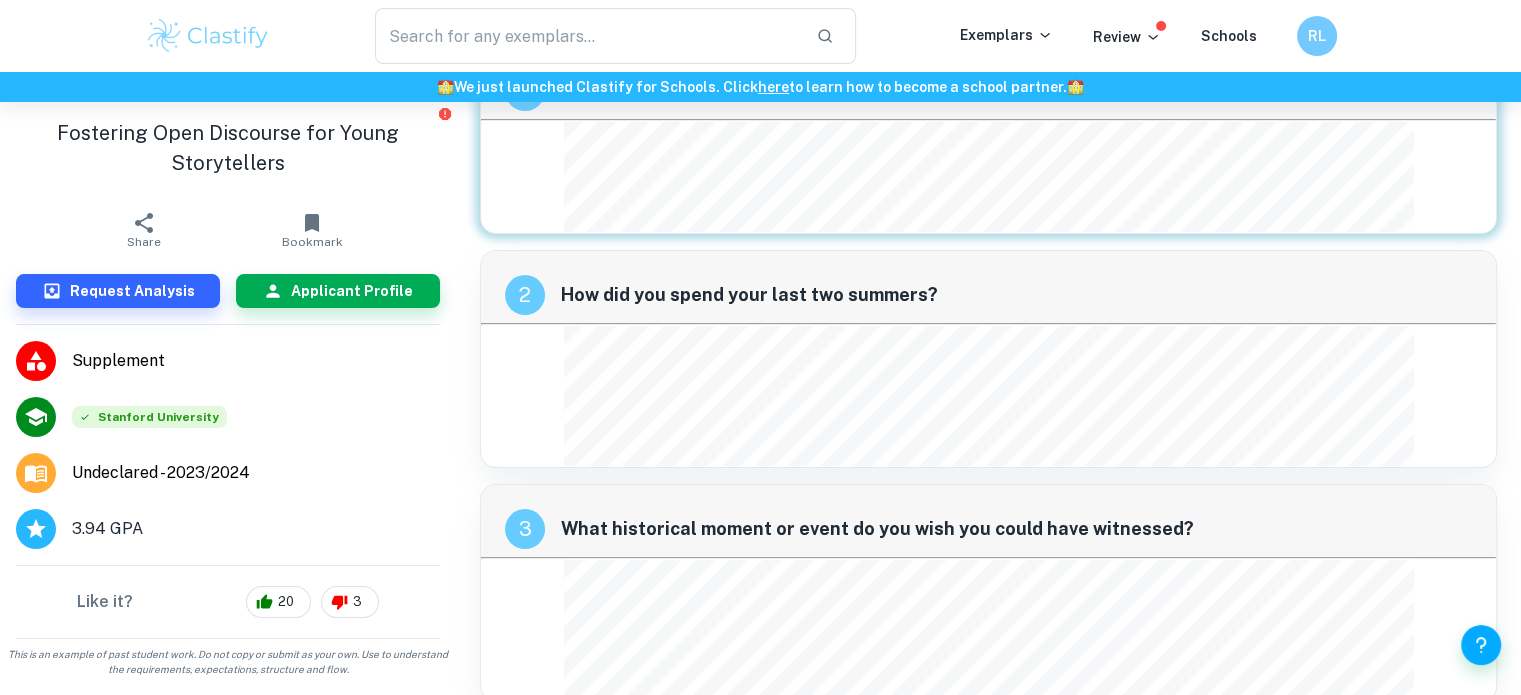 click on "I extensively researched the structural inequities in the global art circuit. I discovered profound disparities: systemic biases favoring certain regions over others, a stark lack of representation for marginalized artists, and financial barriers that perpetuate a cycle of exclusivity, thereby stifling artistic discourse on a global scale." at bounding box center [989, 396] 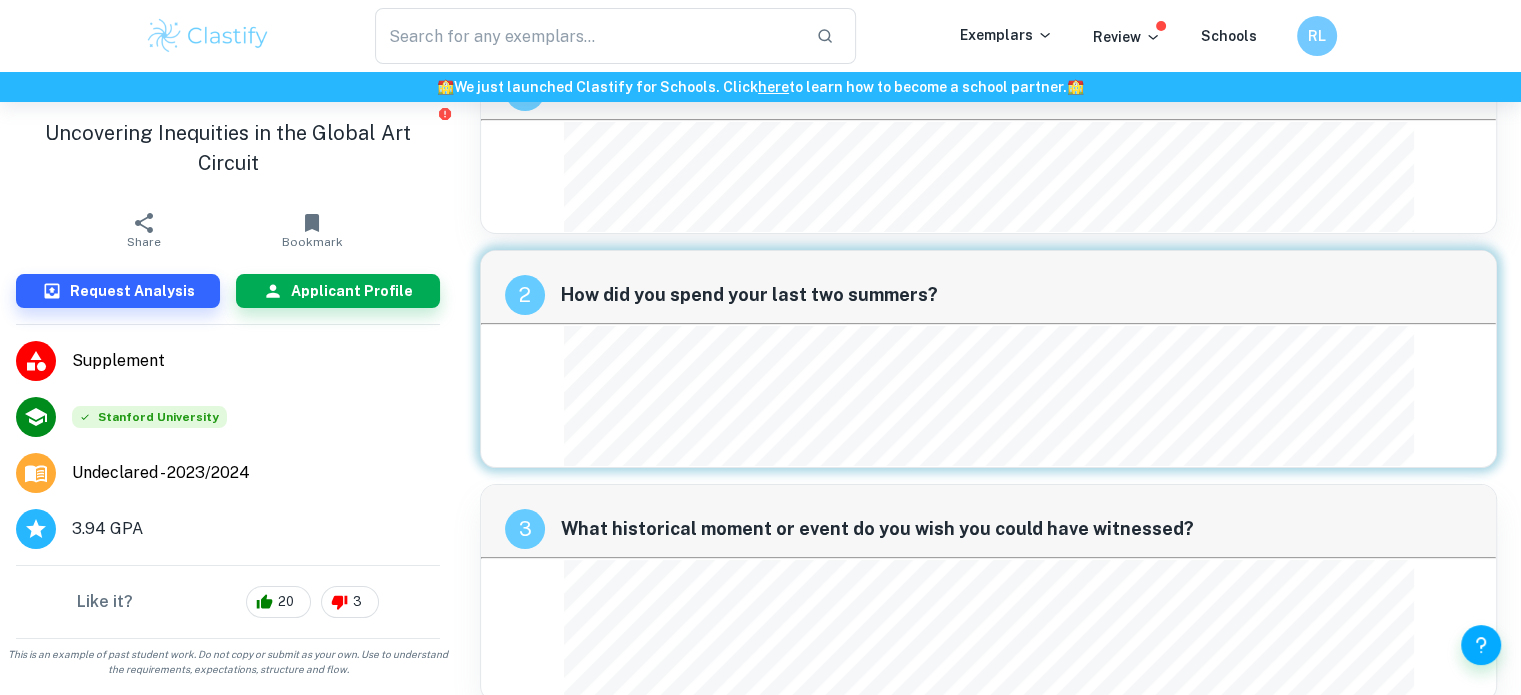 scroll, scrollTop: 40, scrollLeft: 0, axis: vertical 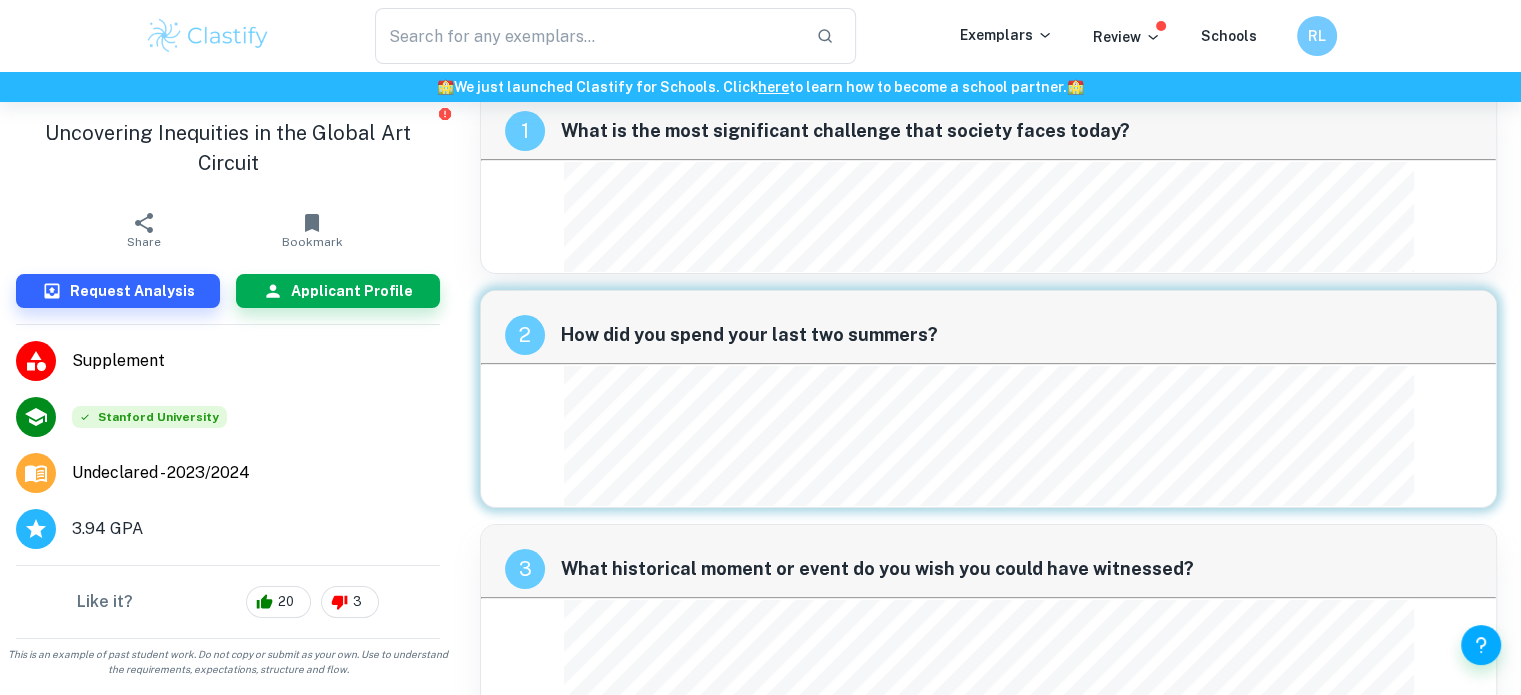 click on "for young storytellers to feel heard and supported by a community of peers." at bounding box center (872, 244) 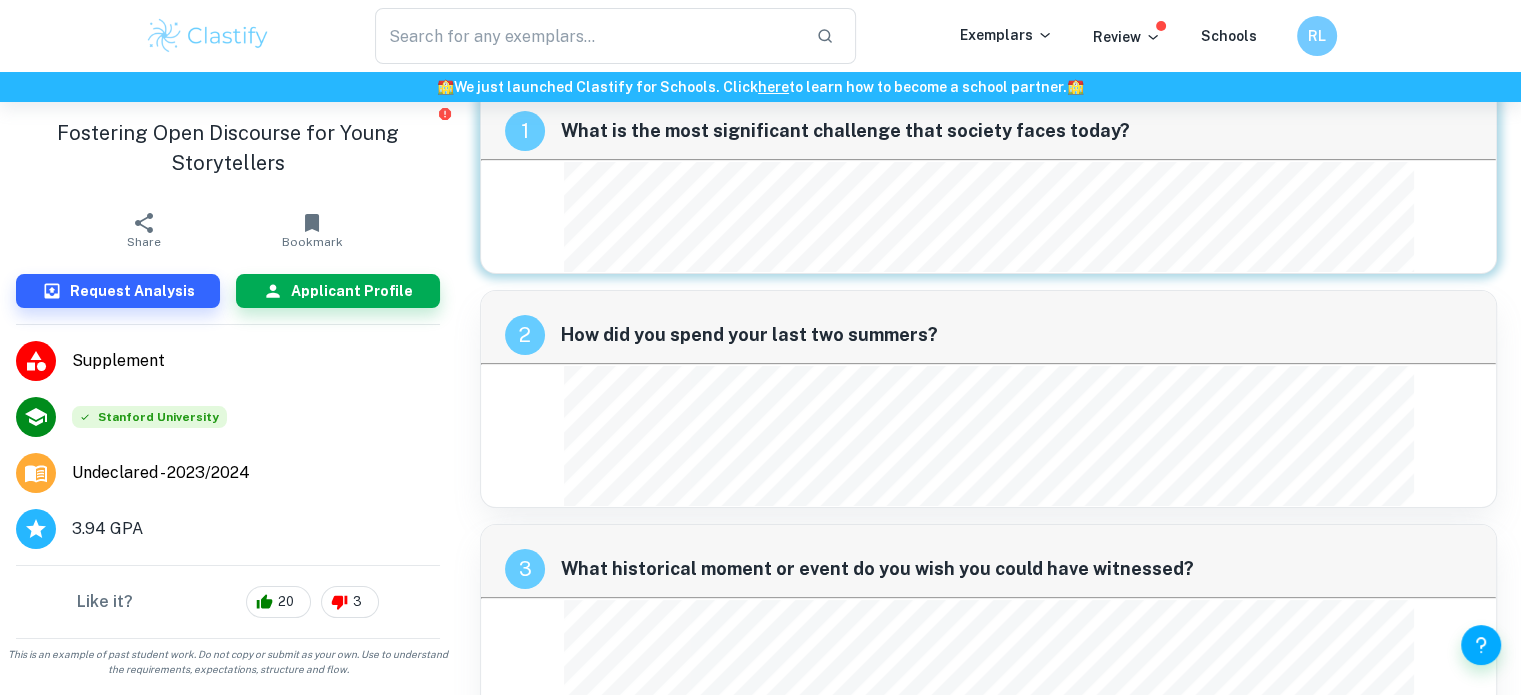 scroll, scrollTop: 0, scrollLeft: 0, axis: both 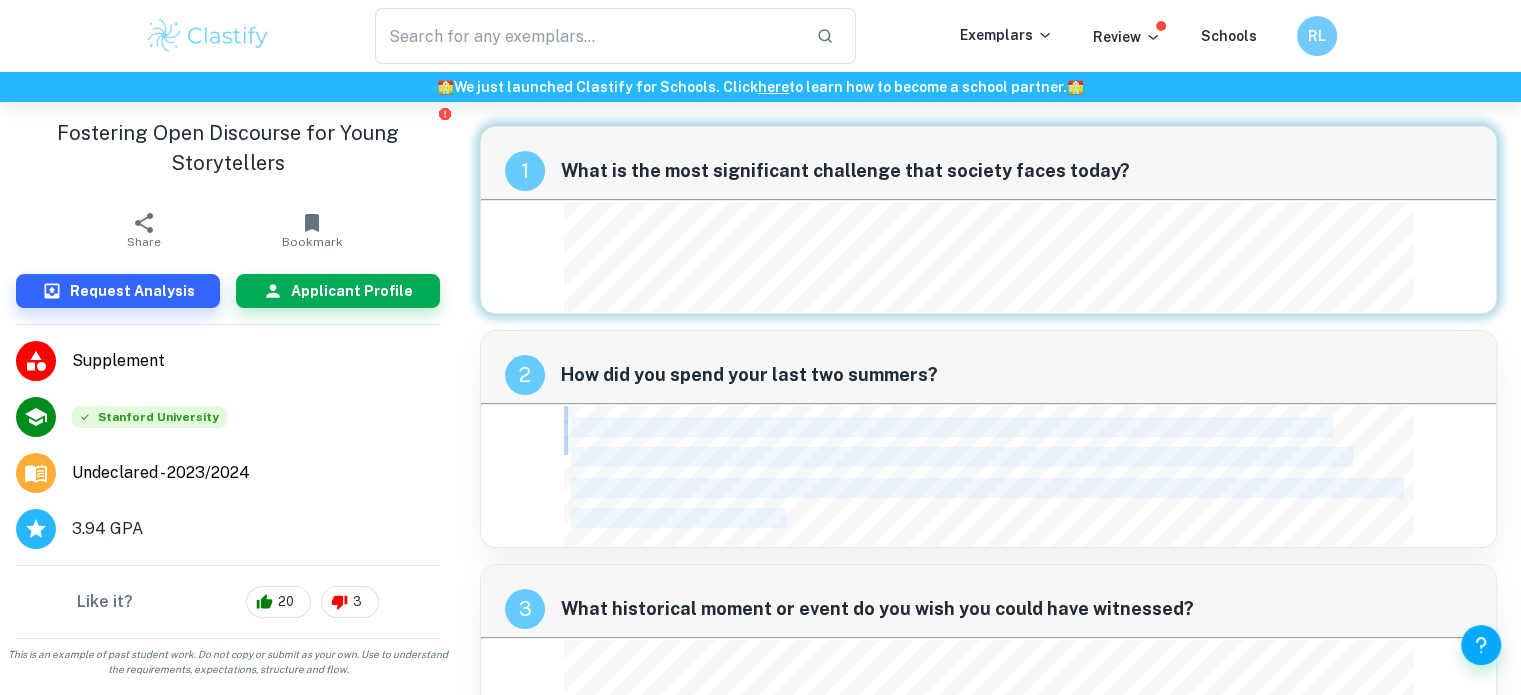 drag, startPoint x: 558, startPoint y: 419, endPoint x: 786, endPoint y: 517, distance: 248.1693 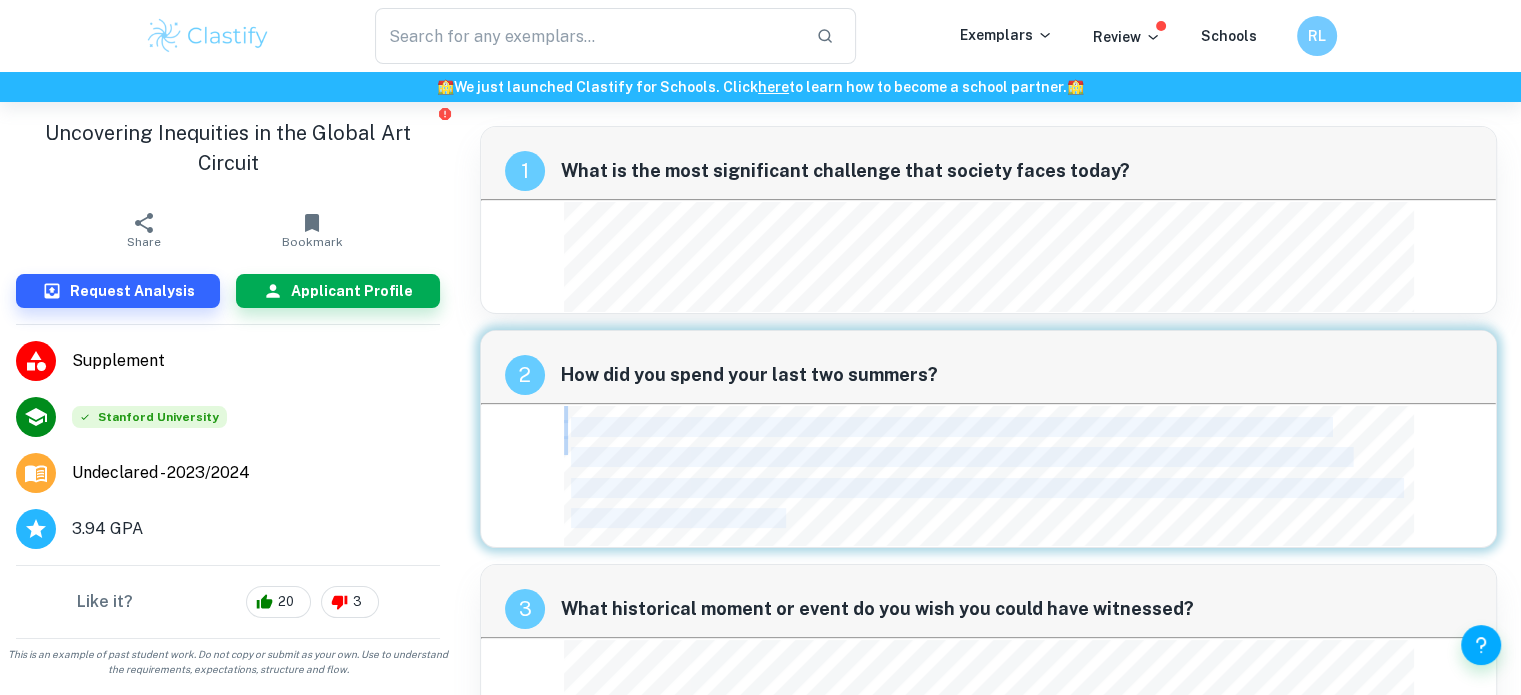 scroll, scrollTop: 40, scrollLeft: 0, axis: vertical 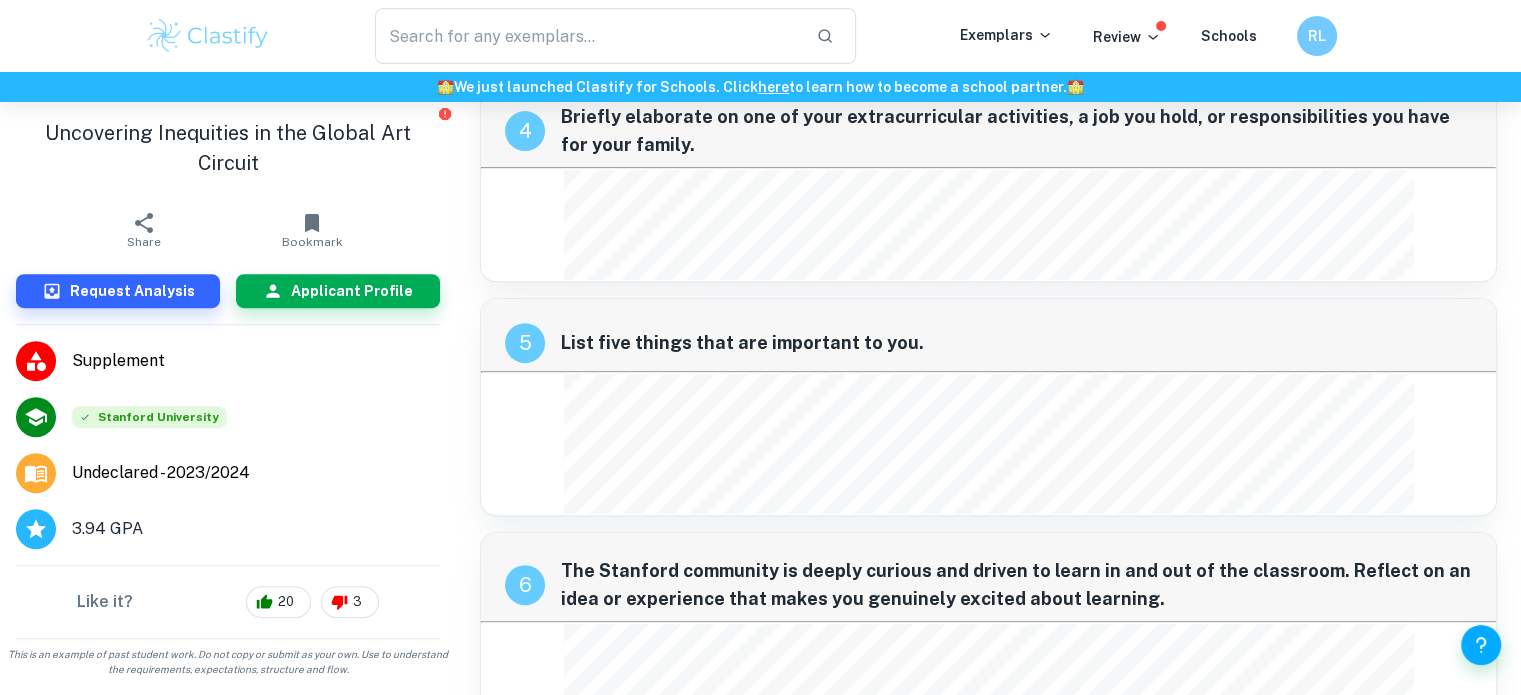click on "personalized video for a family member’s birthday, (3) my solar-powered iPhone battery bank to reduce" at bounding box center (1020, 425) 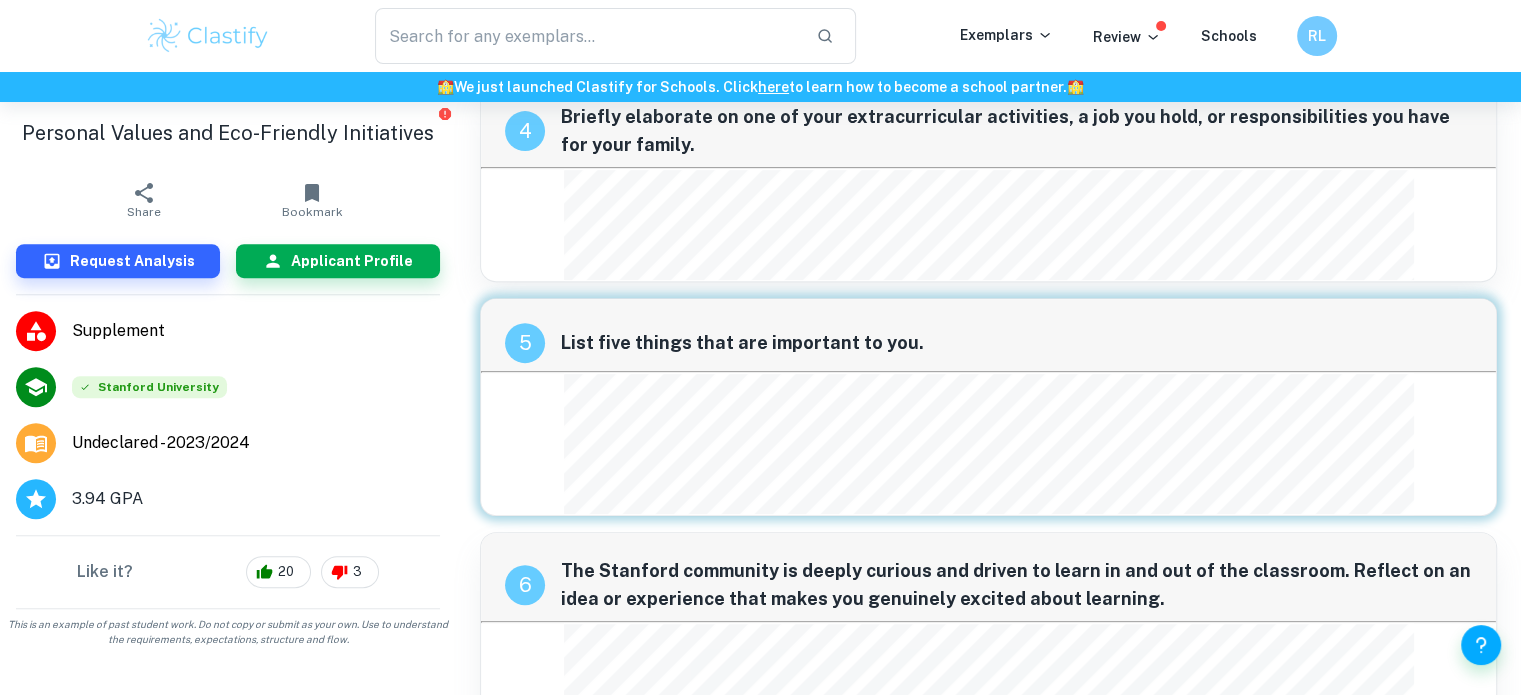 scroll, scrollTop: 725, scrollLeft: 0, axis: vertical 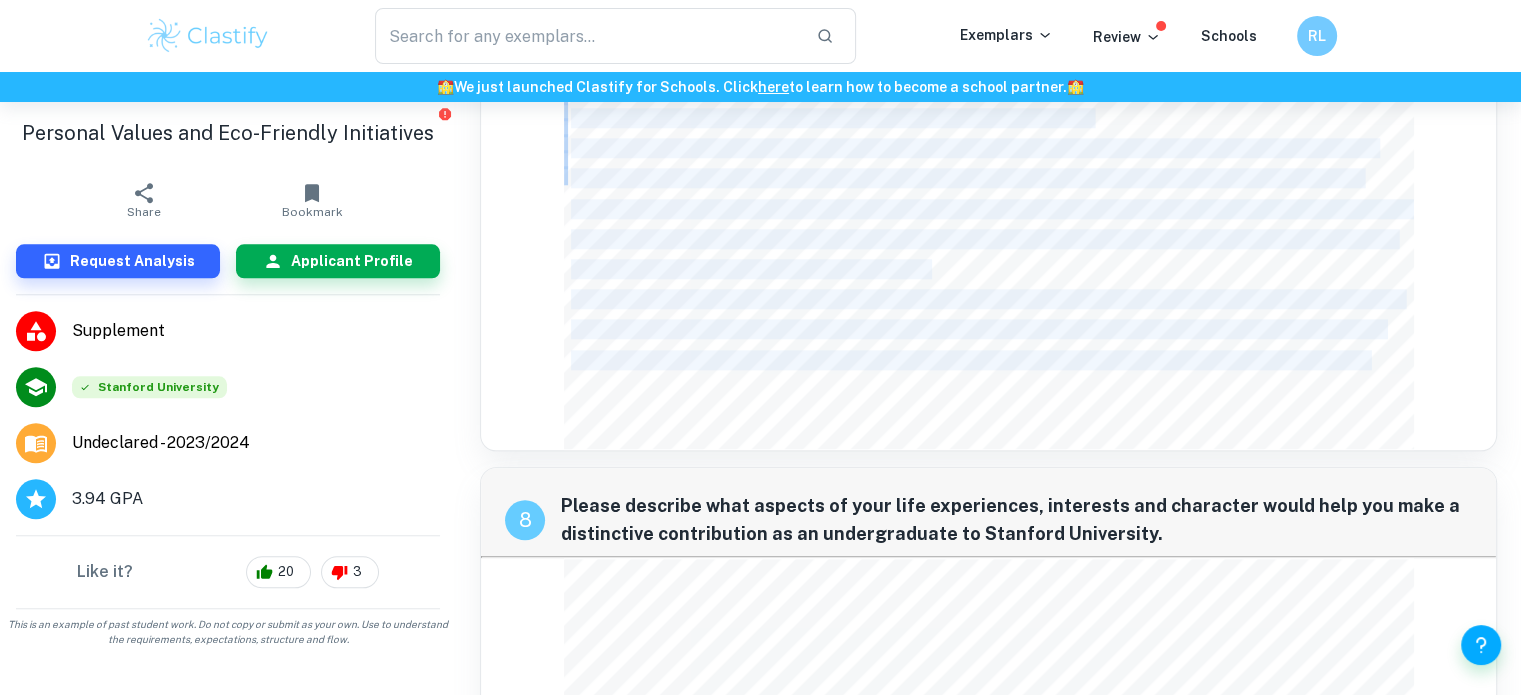 drag, startPoint x: 557, startPoint y: 295, endPoint x: 731, endPoint y: 409, distance: 208.01923 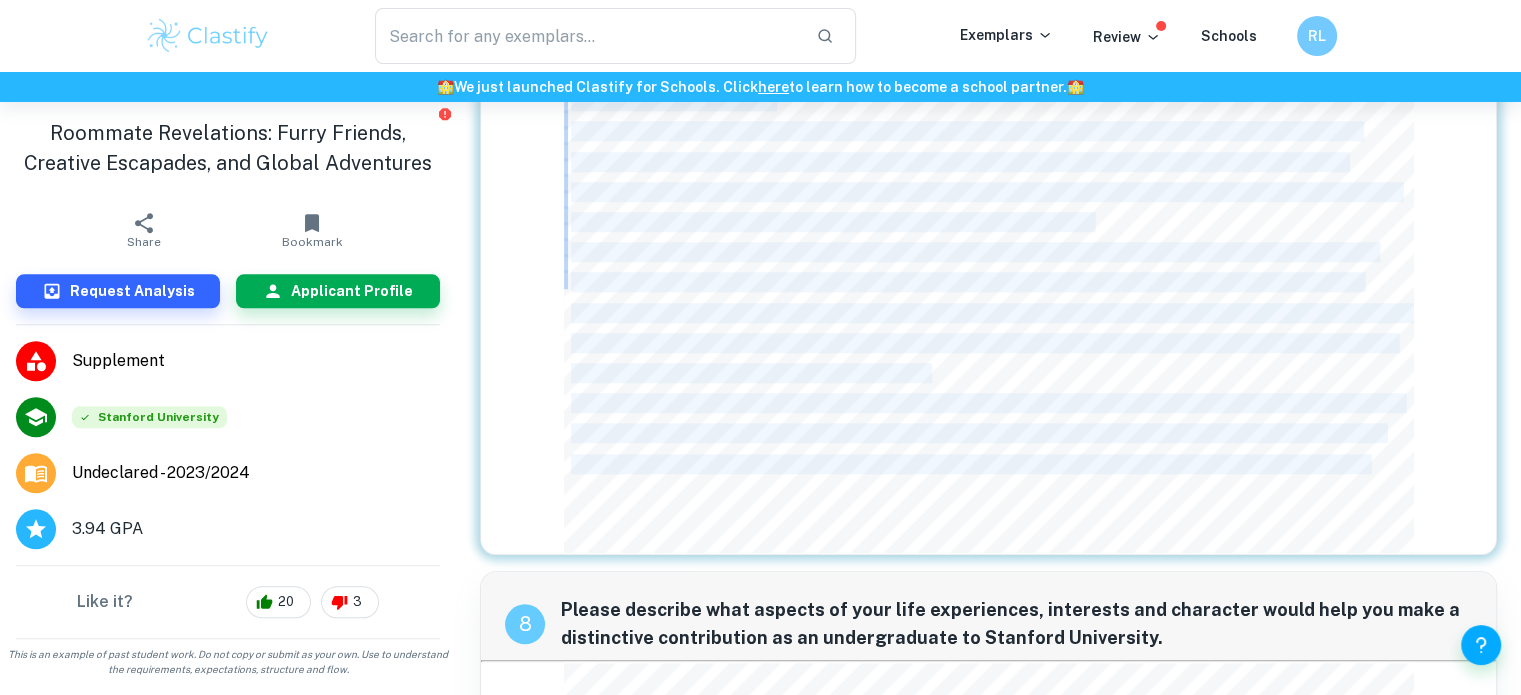 click on "My fellow dorm dwellers, The first thing you should know about me is that I've got a furry little sidekick: my pet, Zippy. He's a constant source of support in all my endeavors, and we're inseparable. I'm not ashamed to admit I FaceTime Zippy regularly when we’re apart, so feel free to hop in (get it?) on our conversations. He's got the most adorable floppy ears, and trust me, he's a great listener! There's another little thing about me: I always keep a box of Crayola colored pencils on my desk—my pack is made from recycled wood! It’s a constant reminder to stay creative, and you might catch me quietly channeling my inner Picasso at the most unexpected times, like 1 AM, when a burst of inspiration hits. Curious? Feel free to join in—we might create a dorm-room masterpiece together! I have dozens of exciting colors, from Jade Green to Sky Blue. Lastly, whenever your curiosity about the world's cultures is tickled, you can always count on me as your cultural curiosity." at bounding box center [989, 316] 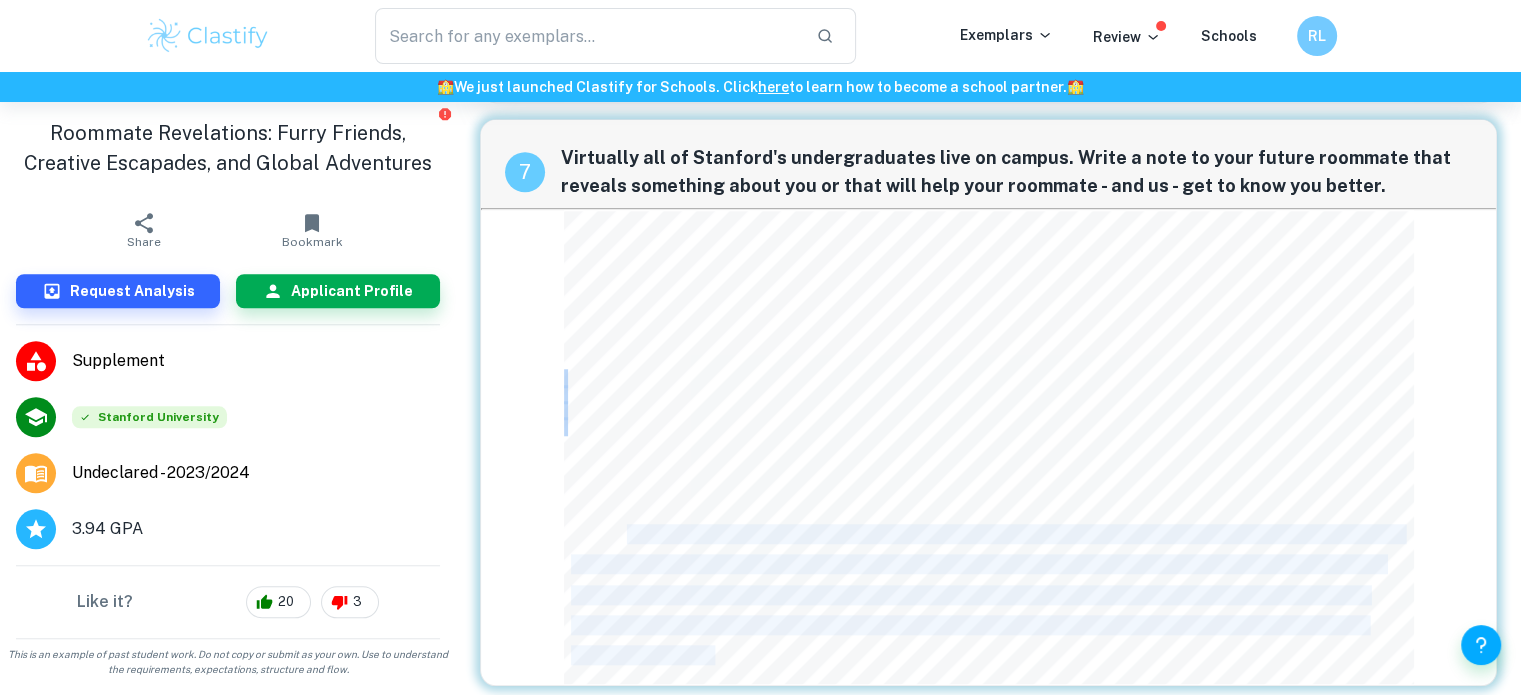 drag, startPoint x: 627, startPoint y: 527, endPoint x: 709, endPoint y: 644, distance: 142.87407 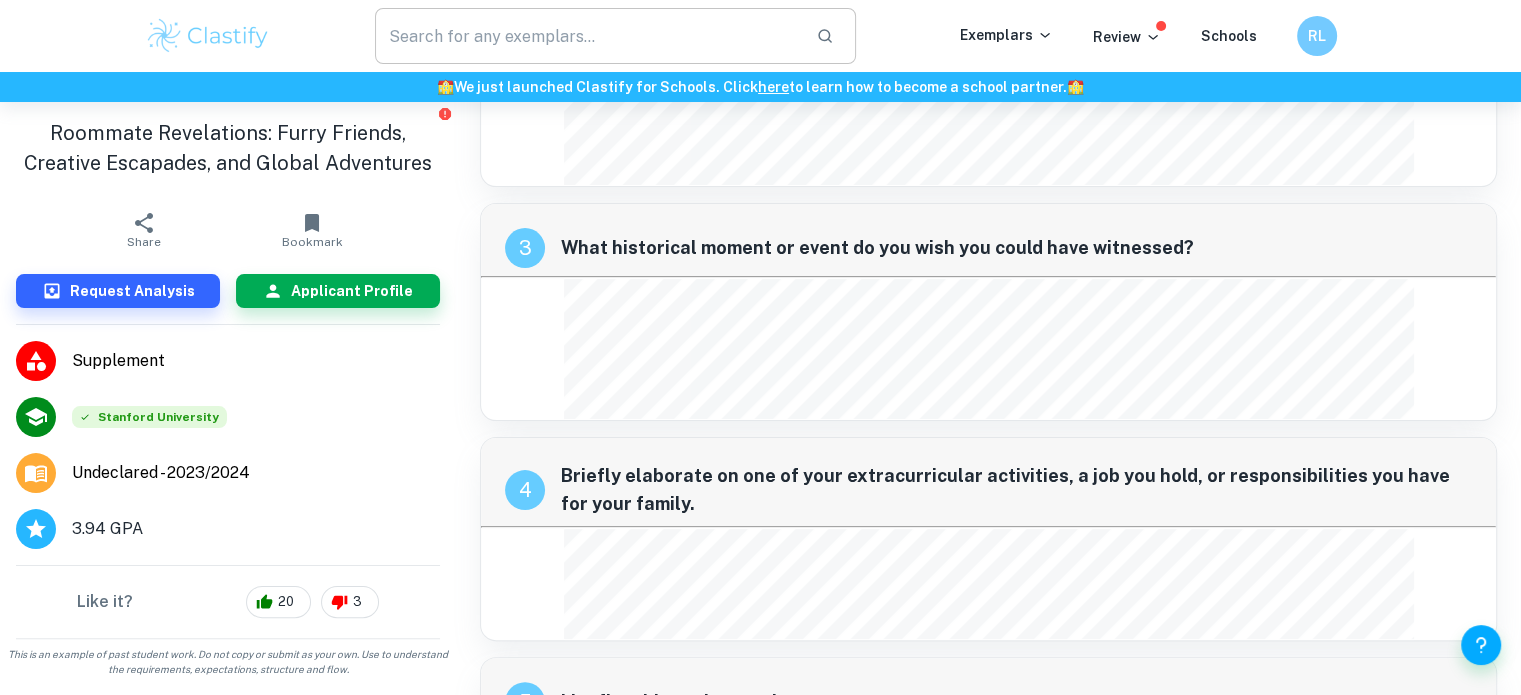 scroll, scrollTop: 340, scrollLeft: 0, axis: vertical 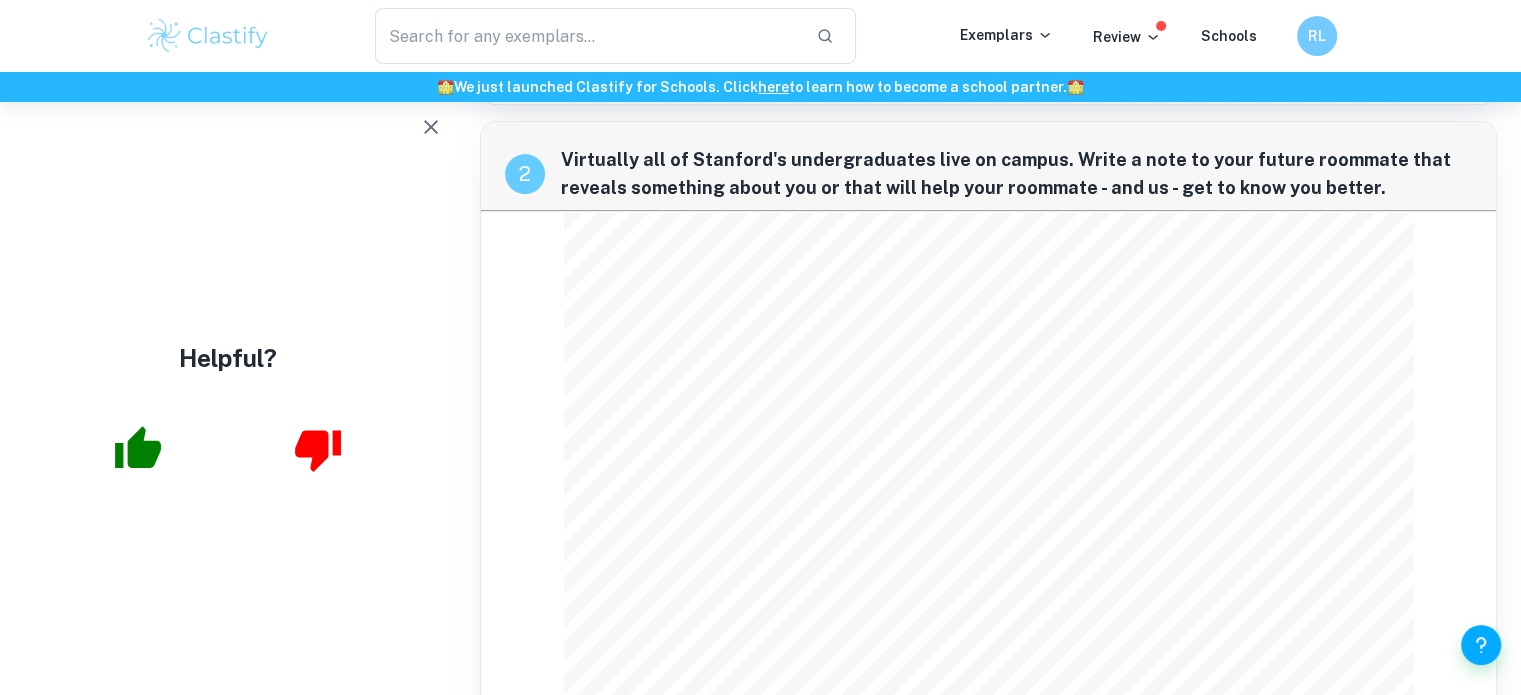 click on "Hey roomie! I'm ridiculously thrilled to meet you! Before officially meeting, I wanted to introduce myself. The oldest of four, I’ve never been without a ‘roommate’. From a household built on respect, compassion, and some good old-fashioned chaos, I make family wherever I go, so welcome to mine. Heads up, I’m the clumsiest person I know. I dropped a Reddi-Whip can on my toe during a Girl Scout trip, breaking it. I suppose I use up all my precision in the lab and all my grace on the stage. My favorite TV show, ‘Bones’, follows a murder-solving forensic anthropologist and FBI agent. I love guessing the killer before they’re revealed and after every episode, I google the scientific terminology I didn’t understand. I thrift all my clothes, which began as a solution for my family’s nonexistent clothing budget and reflects my disgust at the fashion industry’s impact on the environment. Perhaps we can bike to the American heart! the best chicken tikka masala, one of my favorite foods. [FIRST] :)" at bounding box center (989, 510) 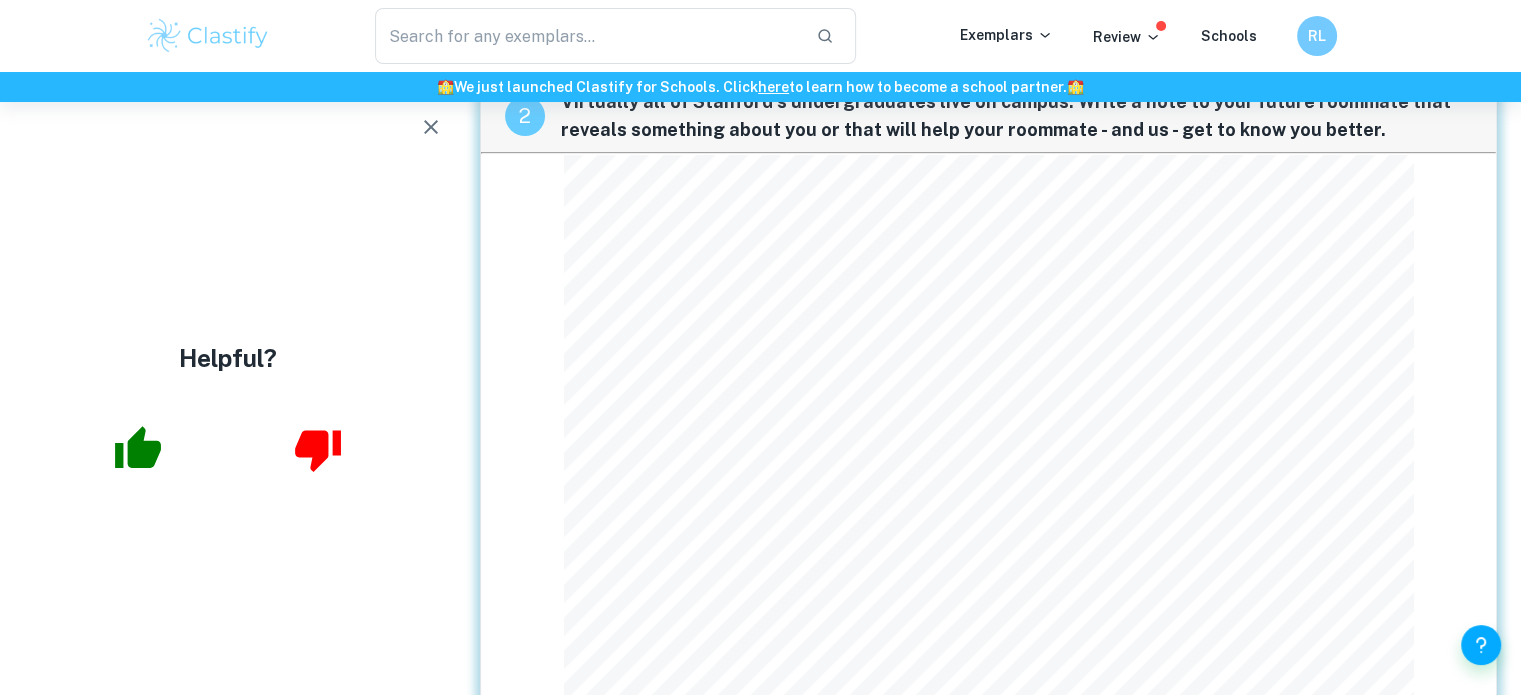 scroll, scrollTop: 713, scrollLeft: 0, axis: vertical 